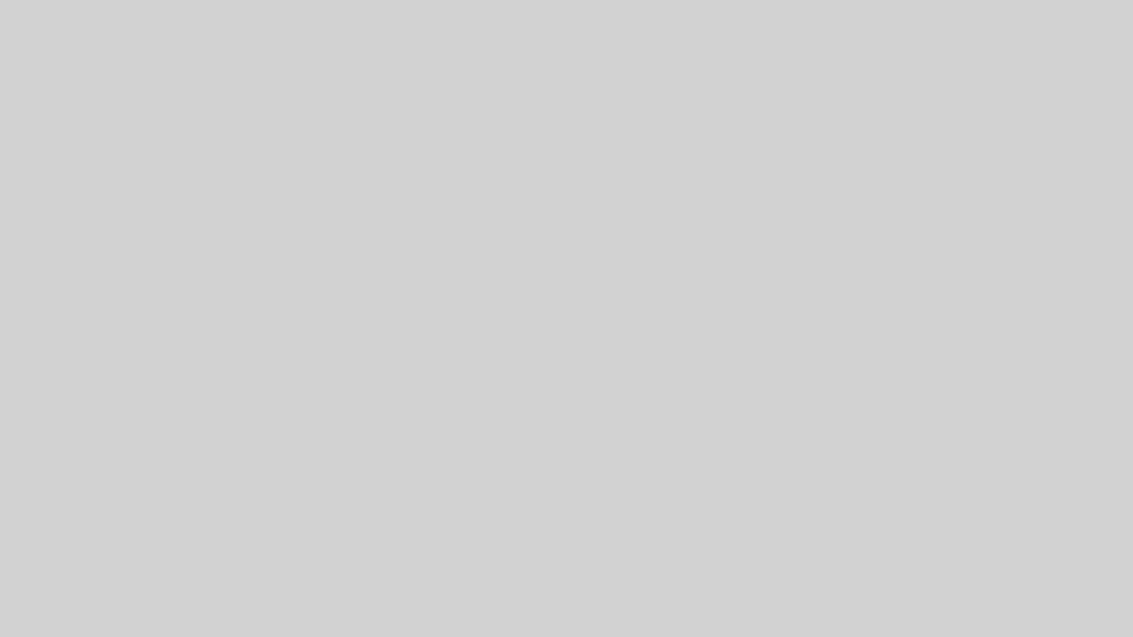 scroll, scrollTop: 0, scrollLeft: 0, axis: both 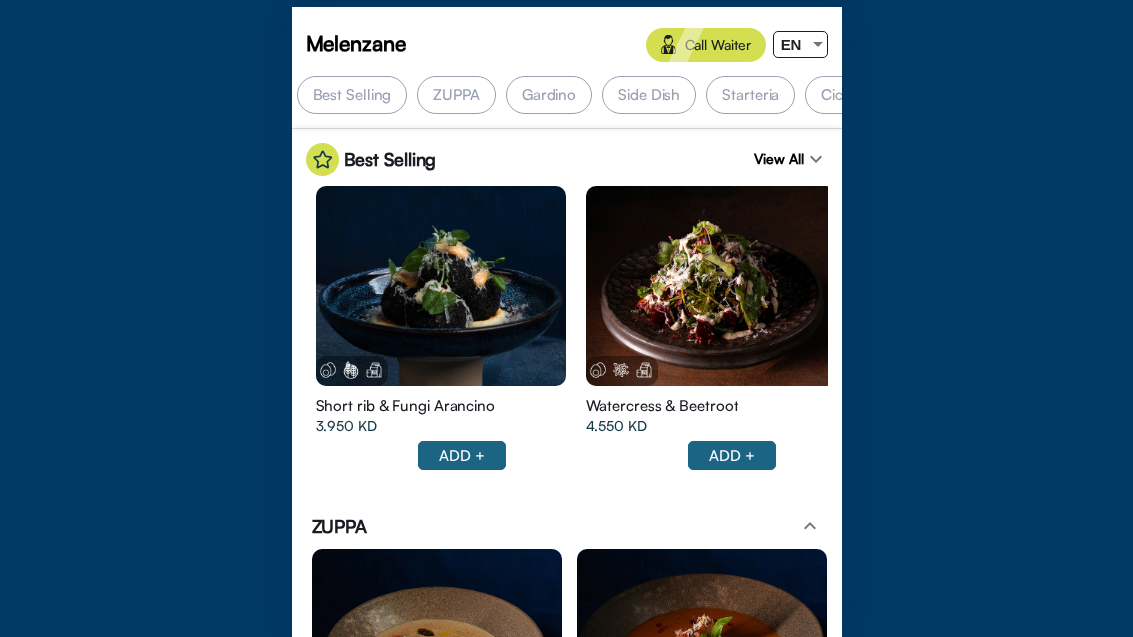 click on "Melenzane
Call Waiter
EN" at bounding box center [567, 45] 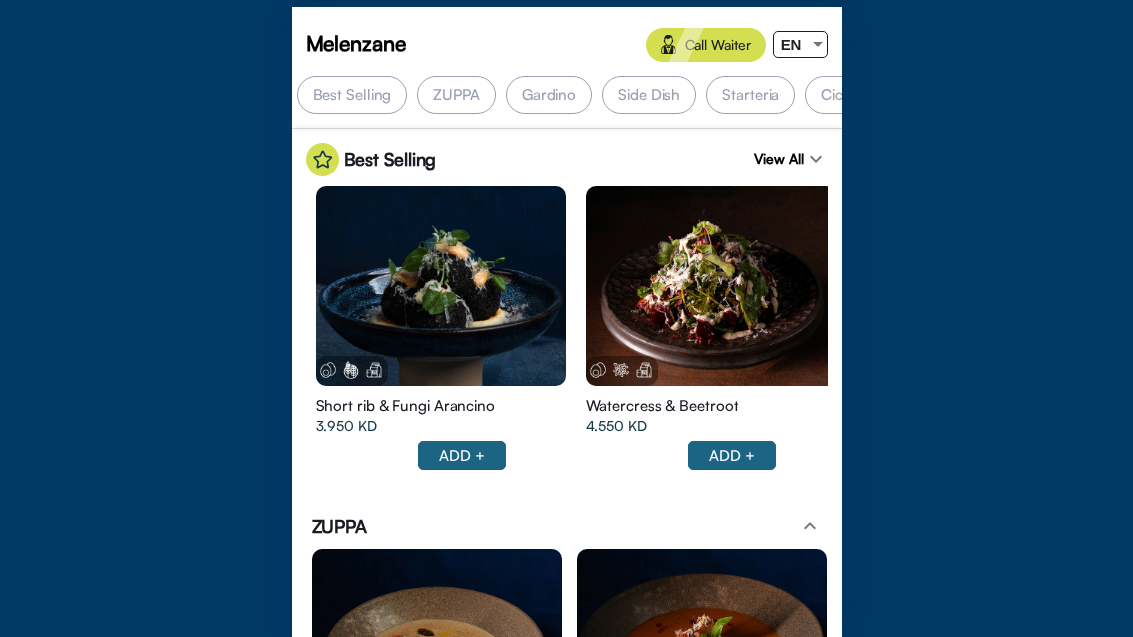 click at bounding box center (818, 44) 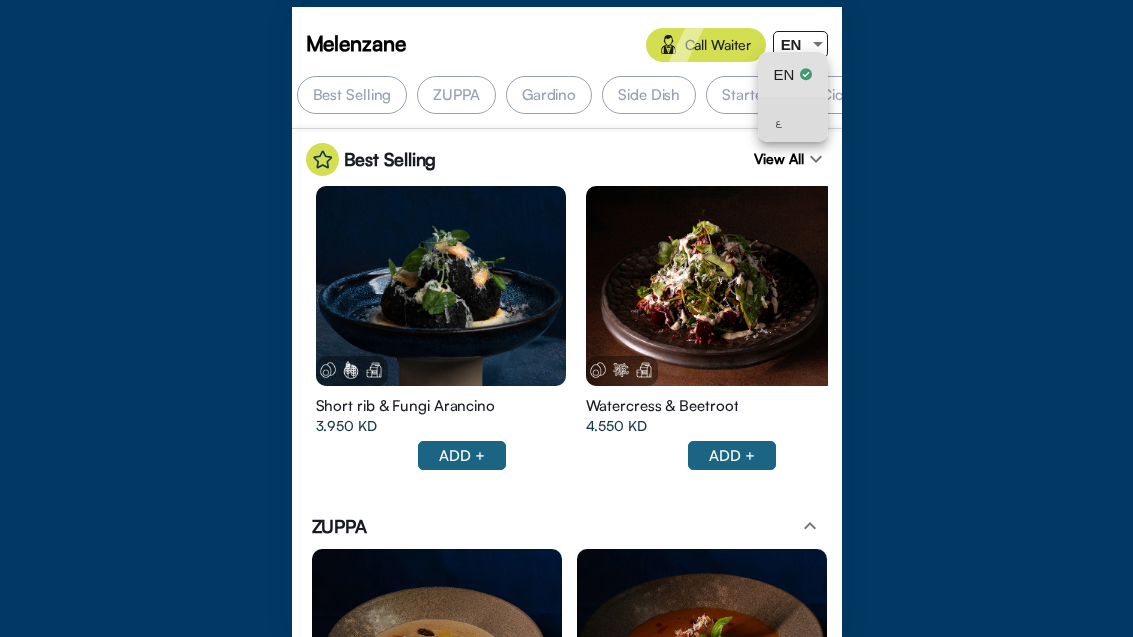 click on "ع" at bounding box center [793, 119] 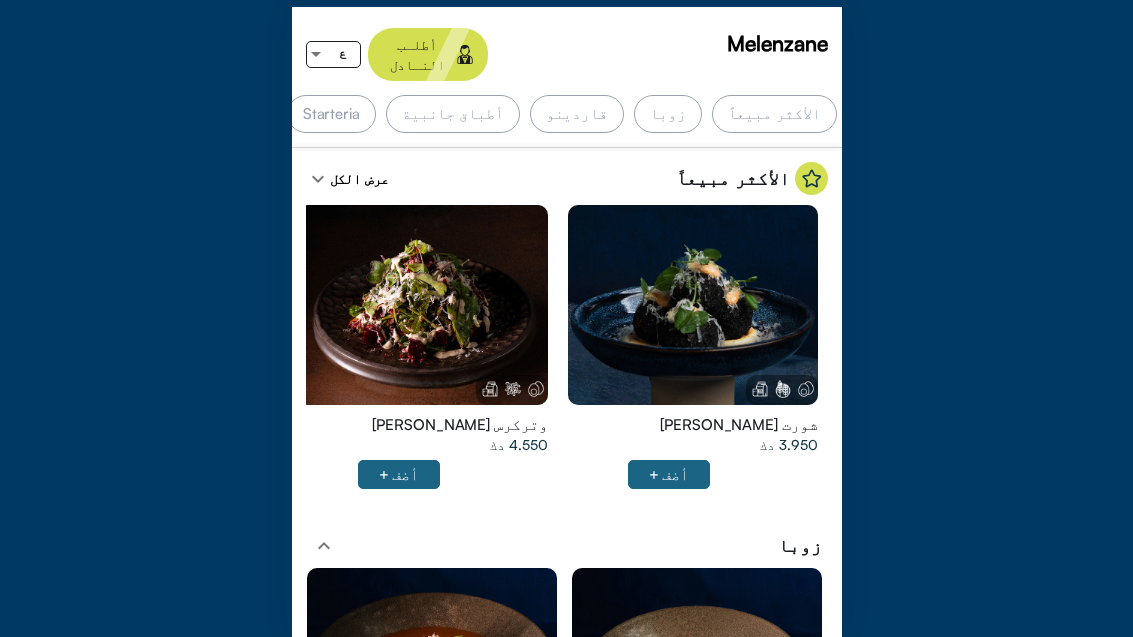 scroll, scrollTop: 1157, scrollLeft: 0, axis: vertical 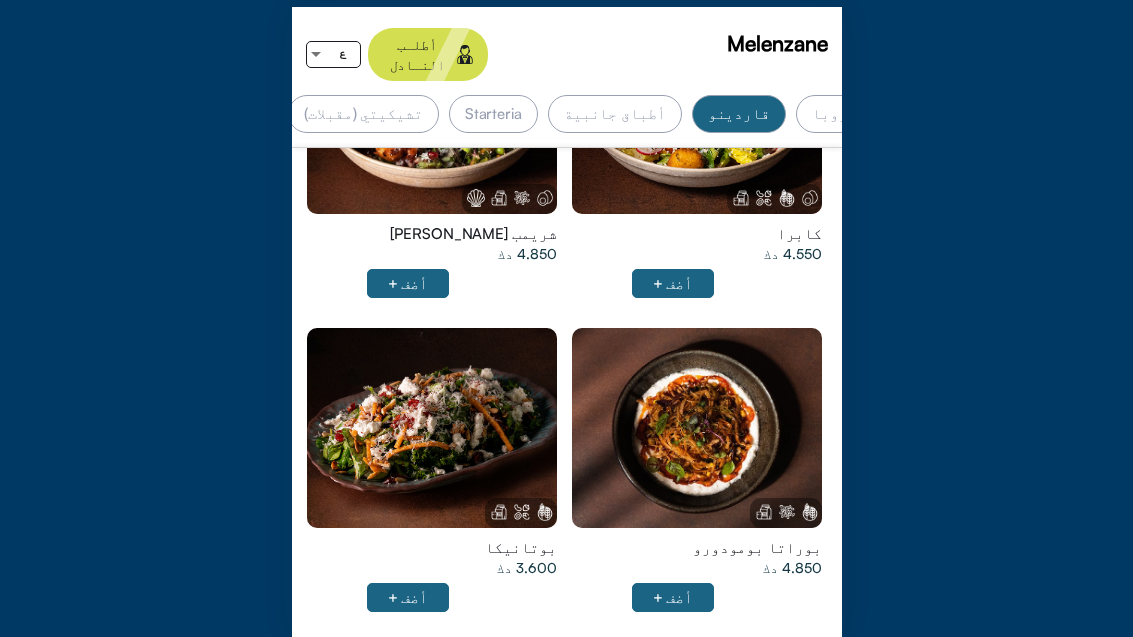 click at bounding box center [697, -514] 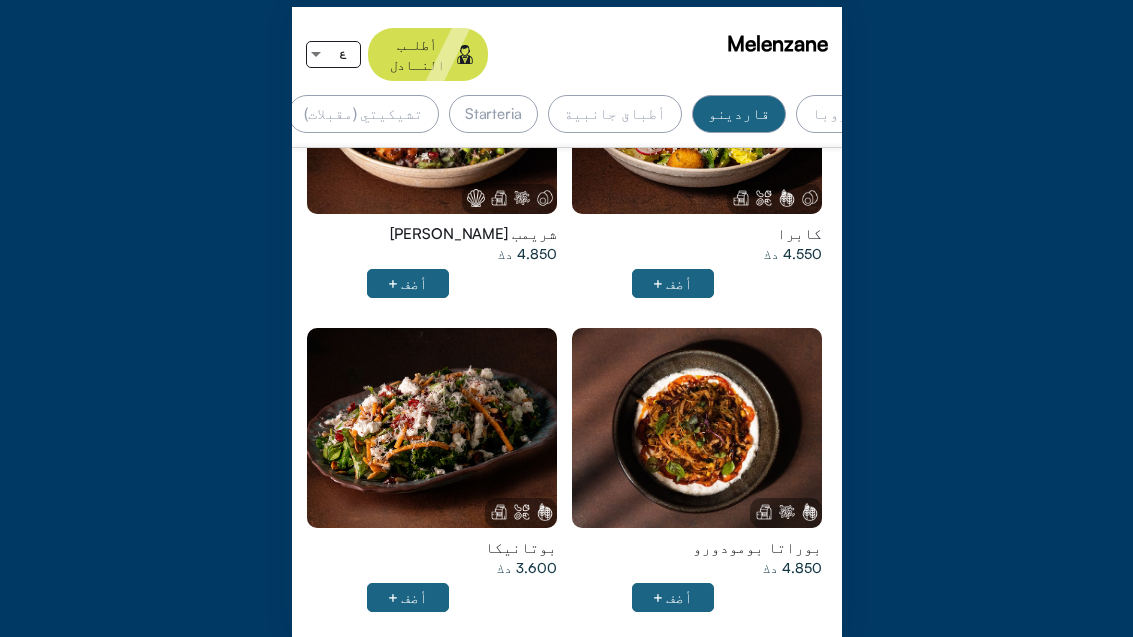 scroll, scrollTop: 1378, scrollLeft: 0, axis: vertical 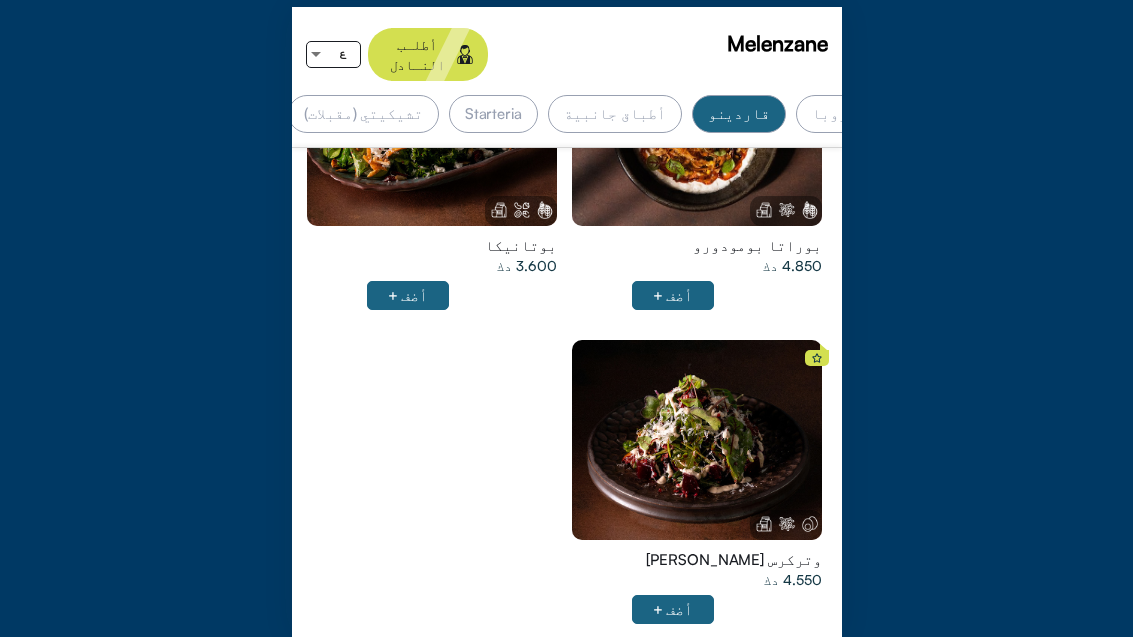 click at bounding box center (697, -816) 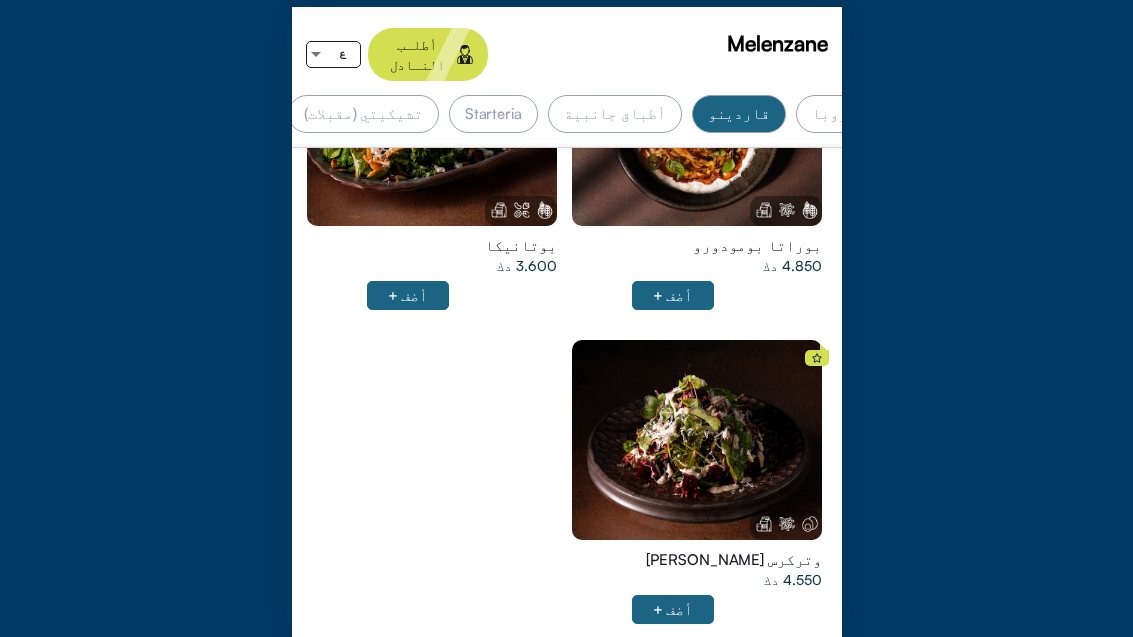 scroll, scrollTop: 1678, scrollLeft: 0, axis: vertical 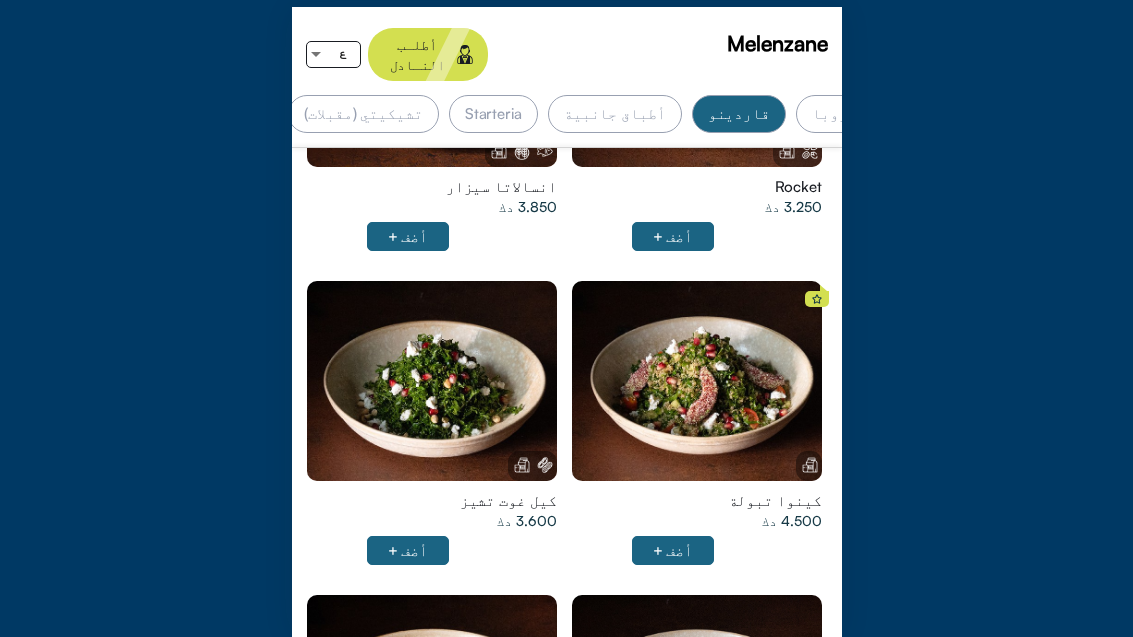 click on "أطباق جانبية" at bounding box center [615, 114] 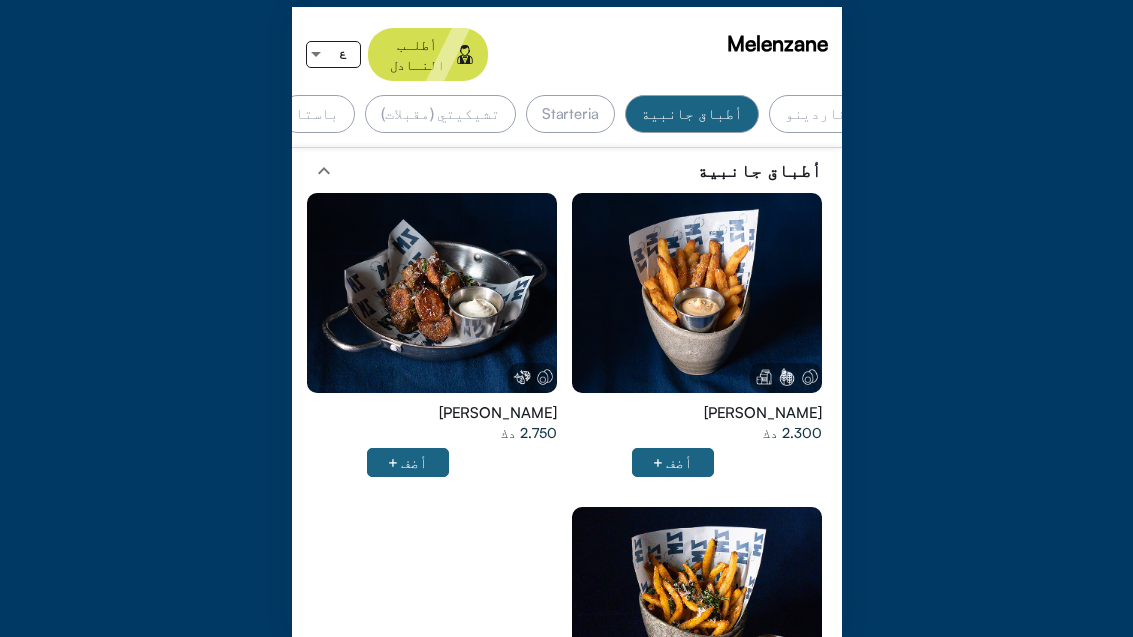 click on "تشيكيتي (مقبلات)" at bounding box center (440, 114) 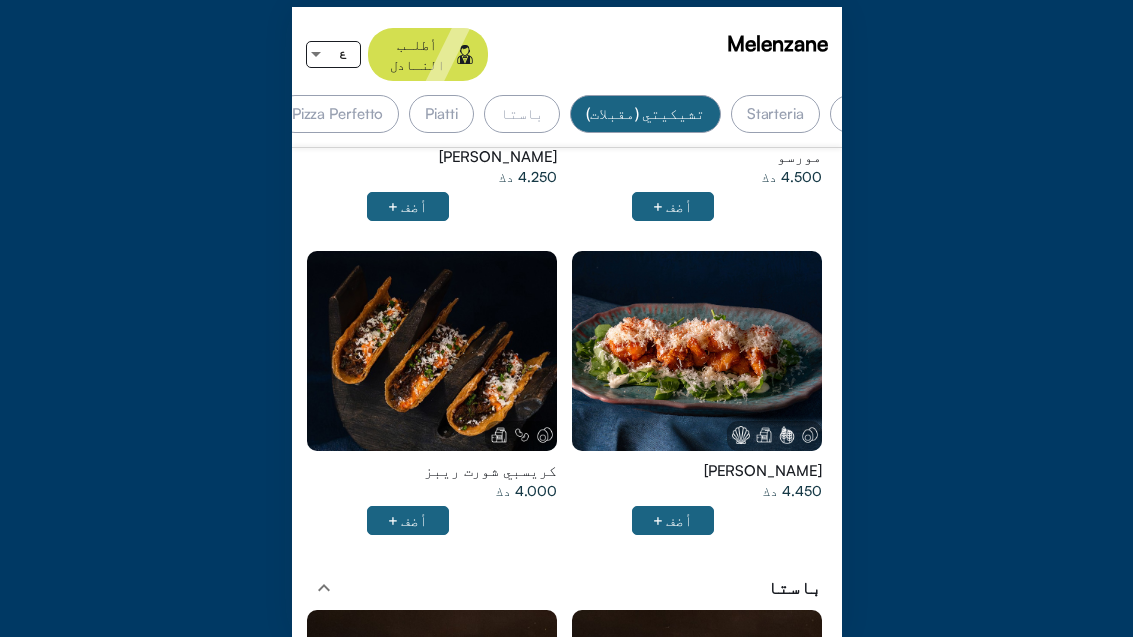 click on "باستا" at bounding box center [522, 114] 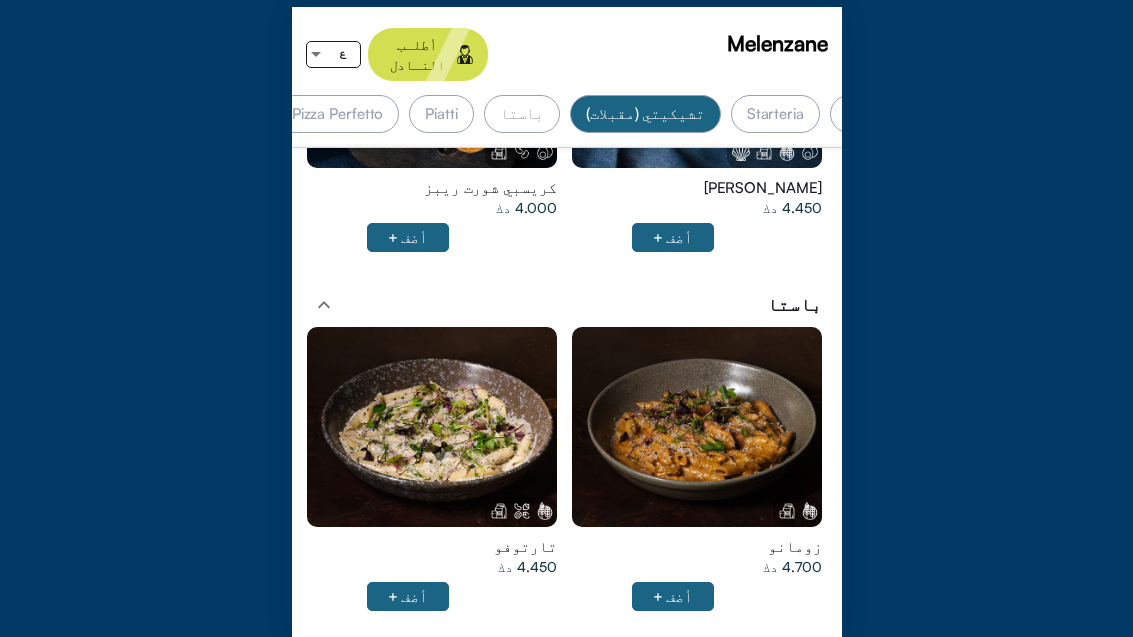 click at bounding box center [697, 427] 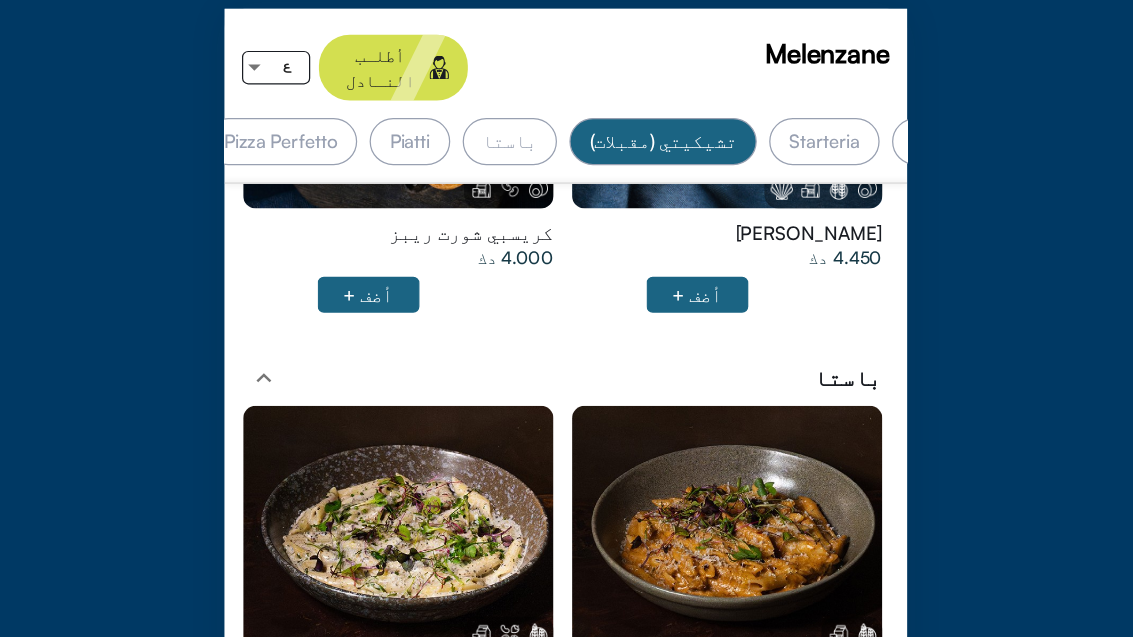 click on "Piatti" at bounding box center (441, 114) 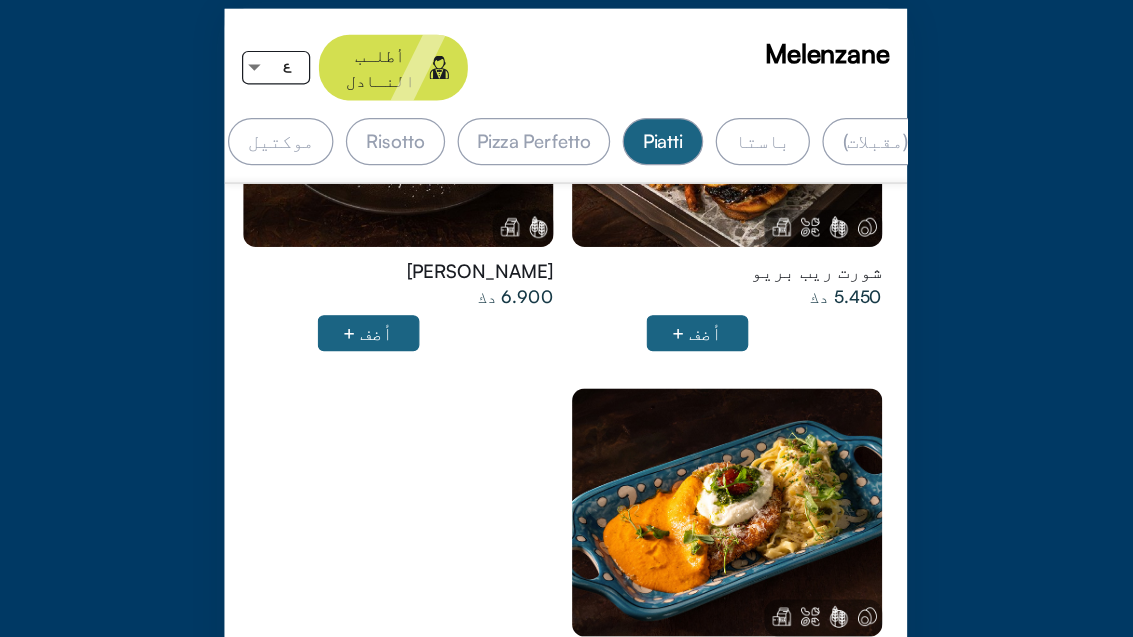 click on "Risotto" at bounding box center (429, 114) 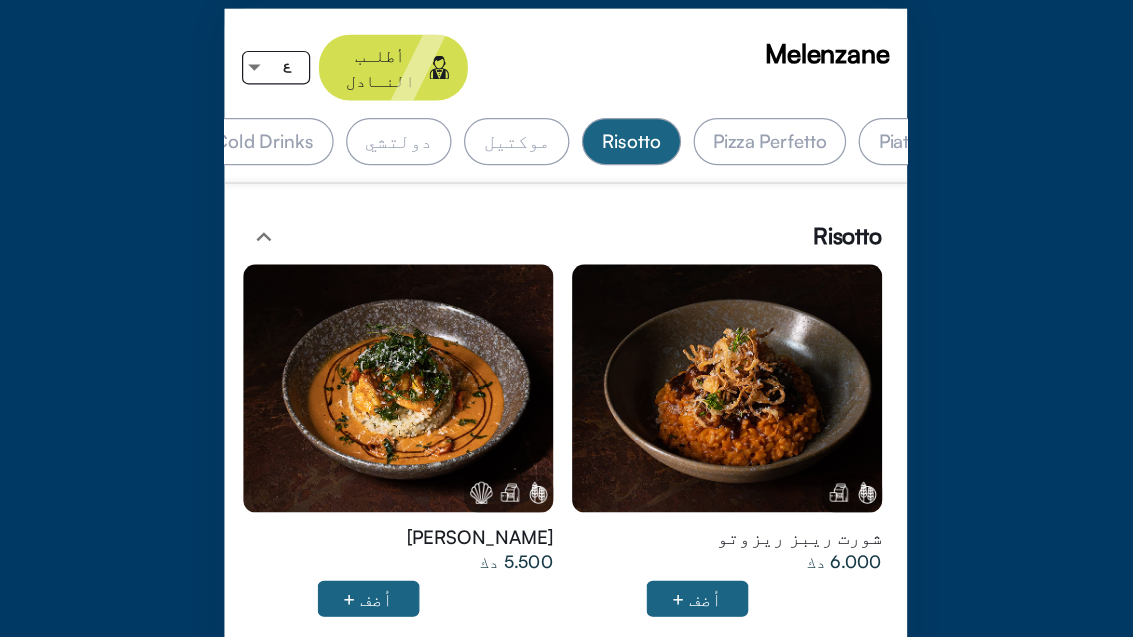 click on "دولتشي" at bounding box center (432, 114) 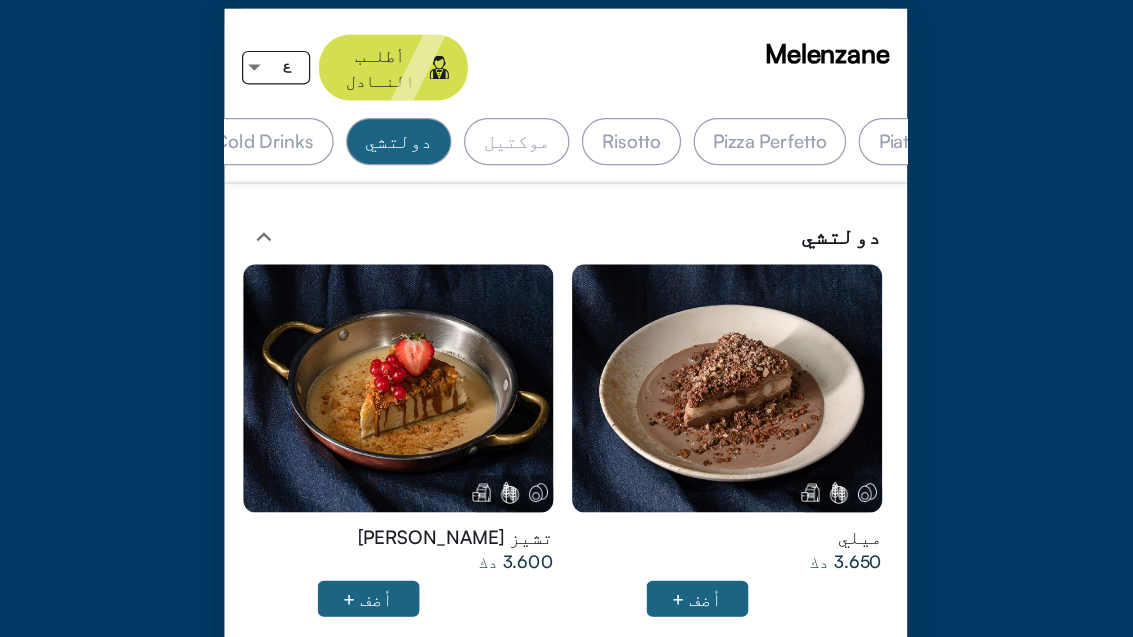 click on "موكتيل" at bounding box center [527, 114] 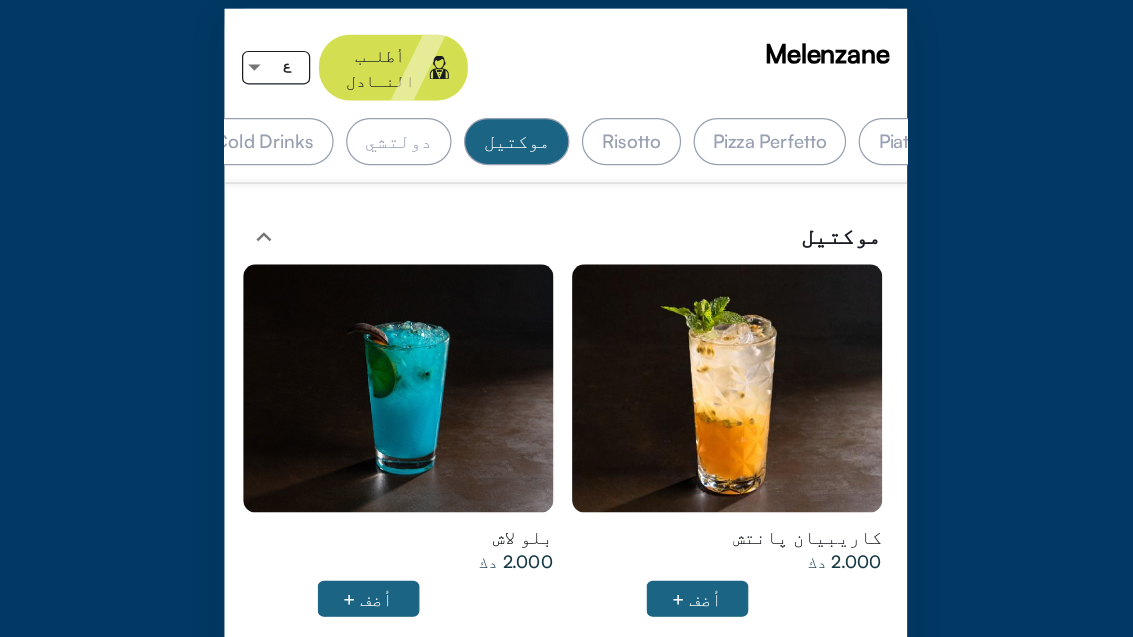 click on "Risotto" at bounding box center [619, 114] 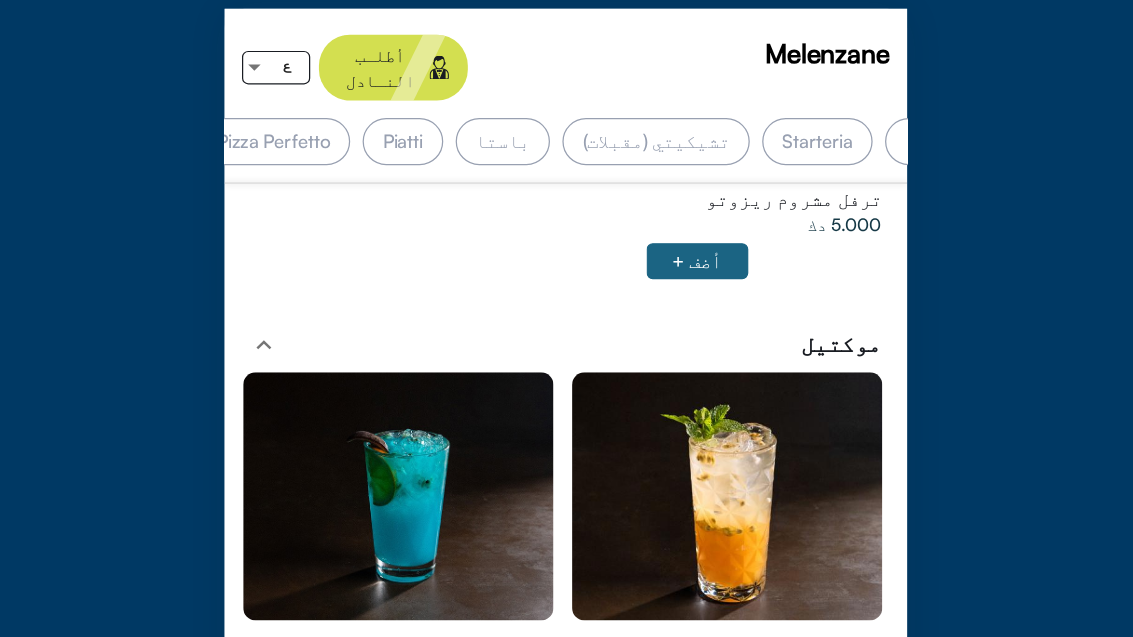 click on "Pizza Perfetto" at bounding box center [332, 114] 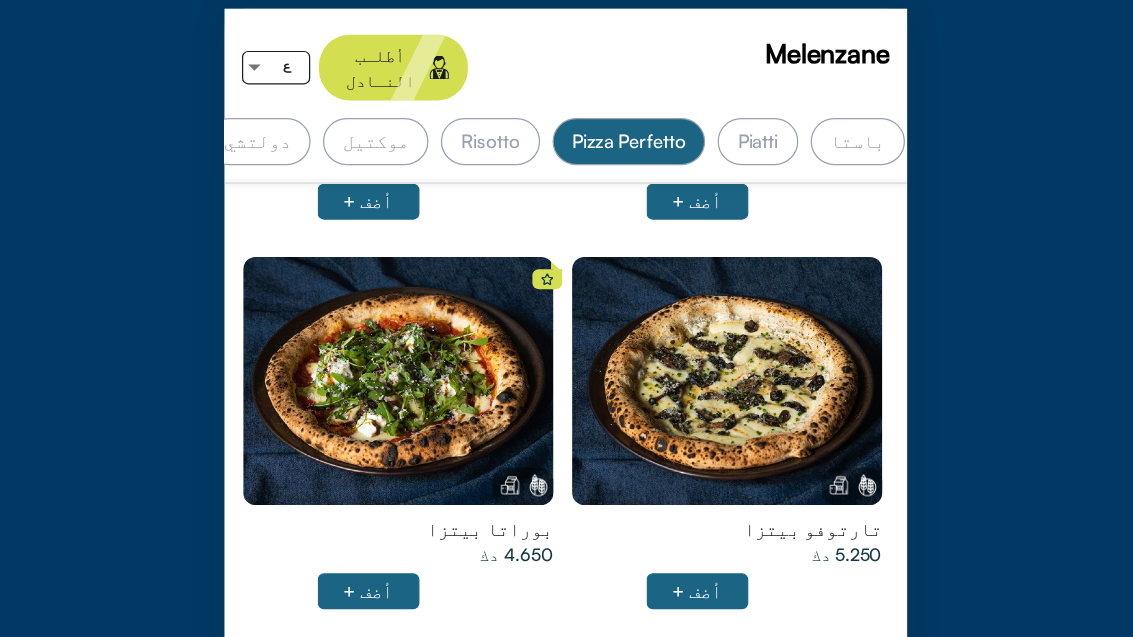 click at bounding box center (697, -321) 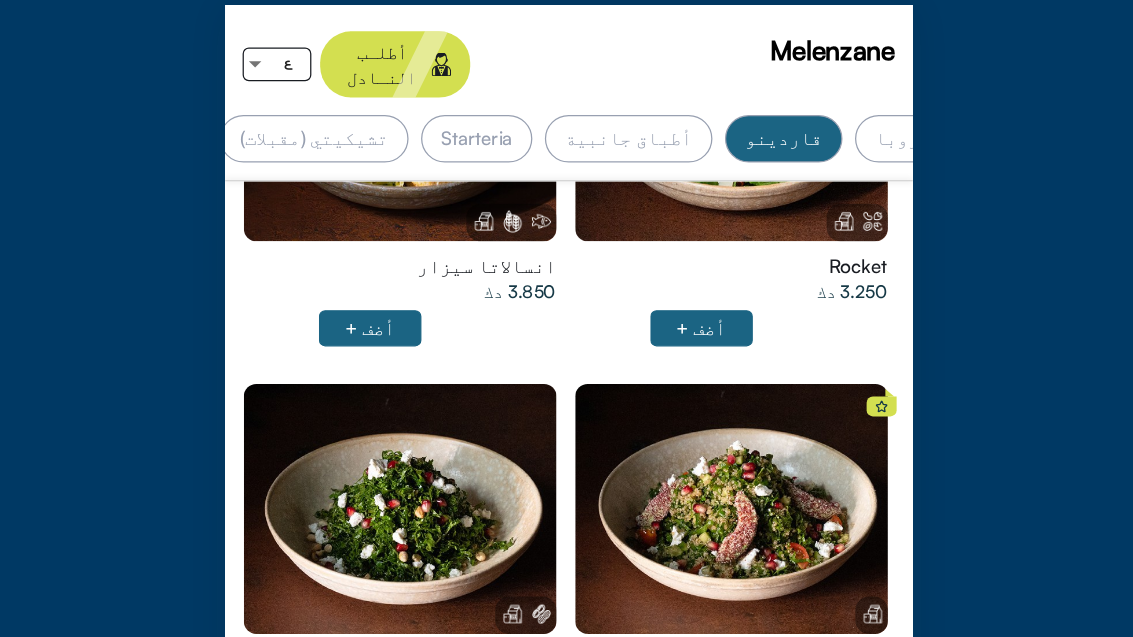click at bounding box center [697, 96] 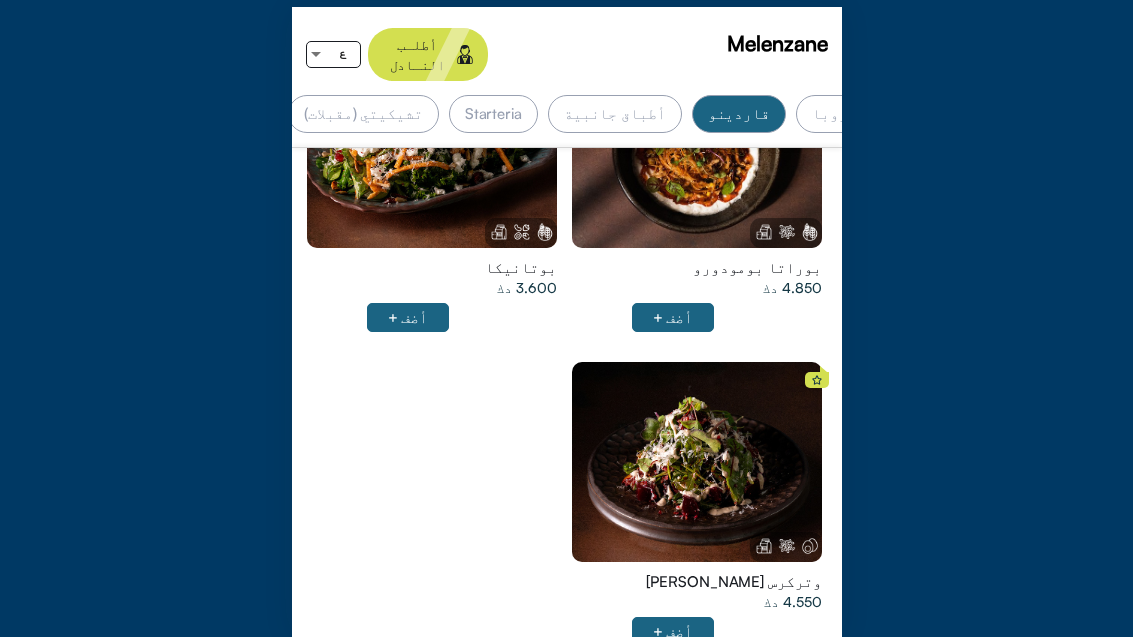 click at bounding box center (697, -794) 